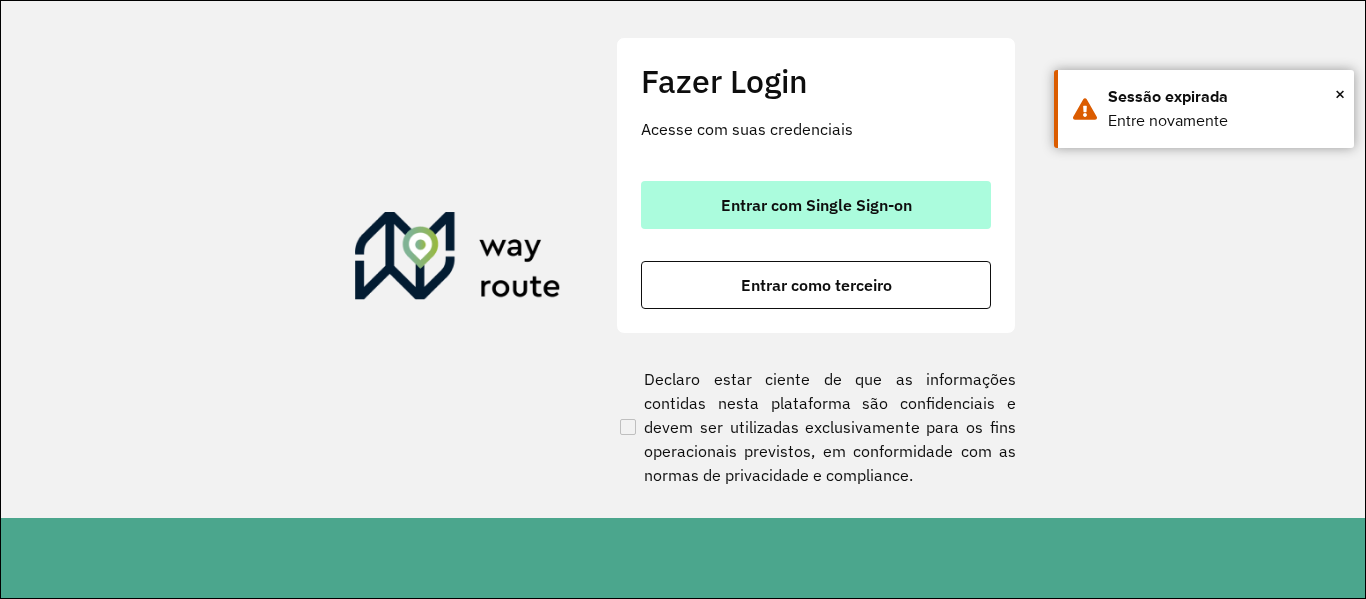 scroll, scrollTop: 0, scrollLeft: 0, axis: both 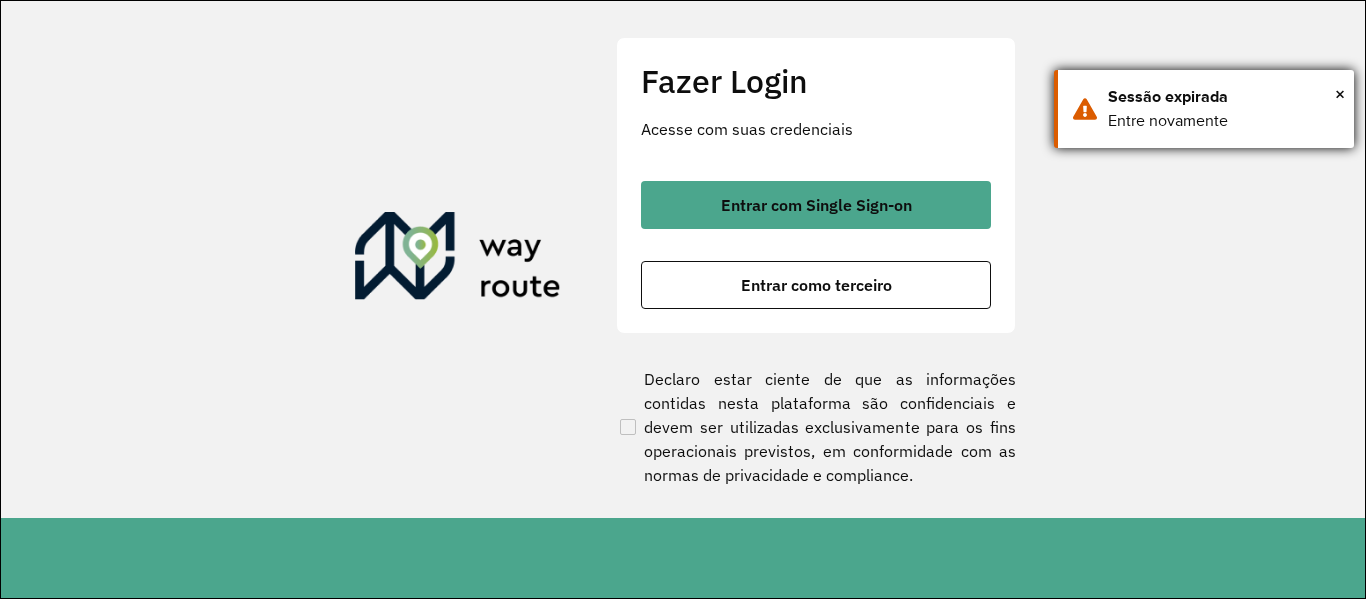click on "Sessão expirada" at bounding box center [1223, 97] 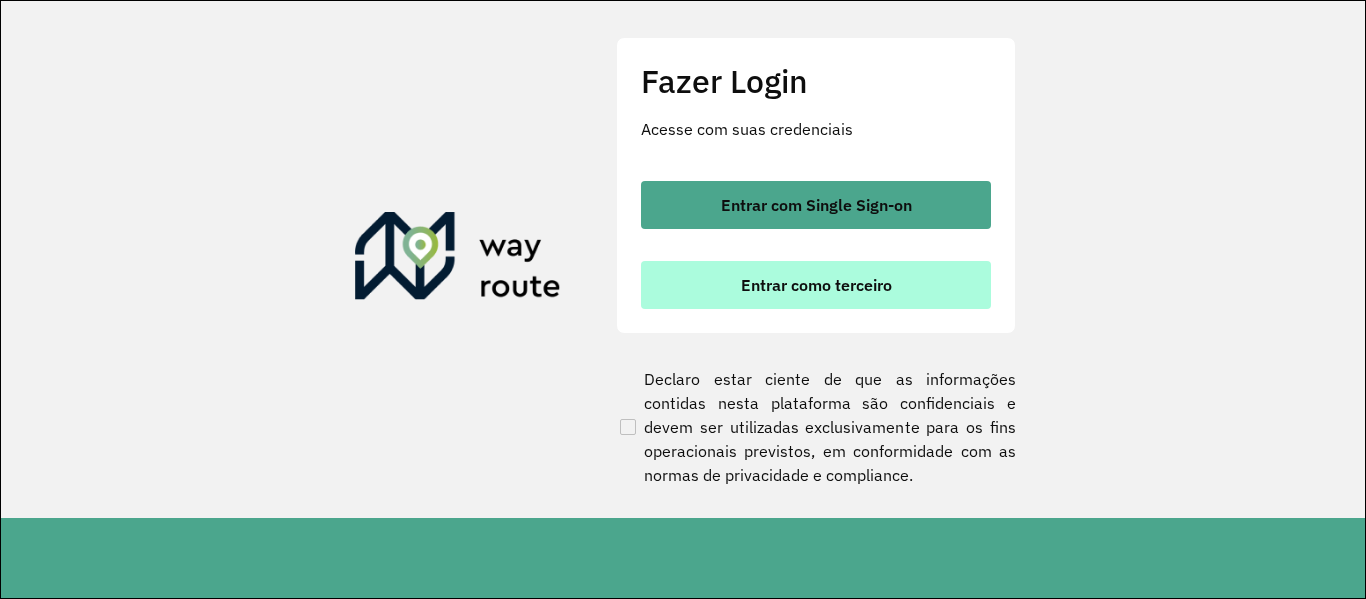 click on "Entrar como terceiro" at bounding box center (816, 285) 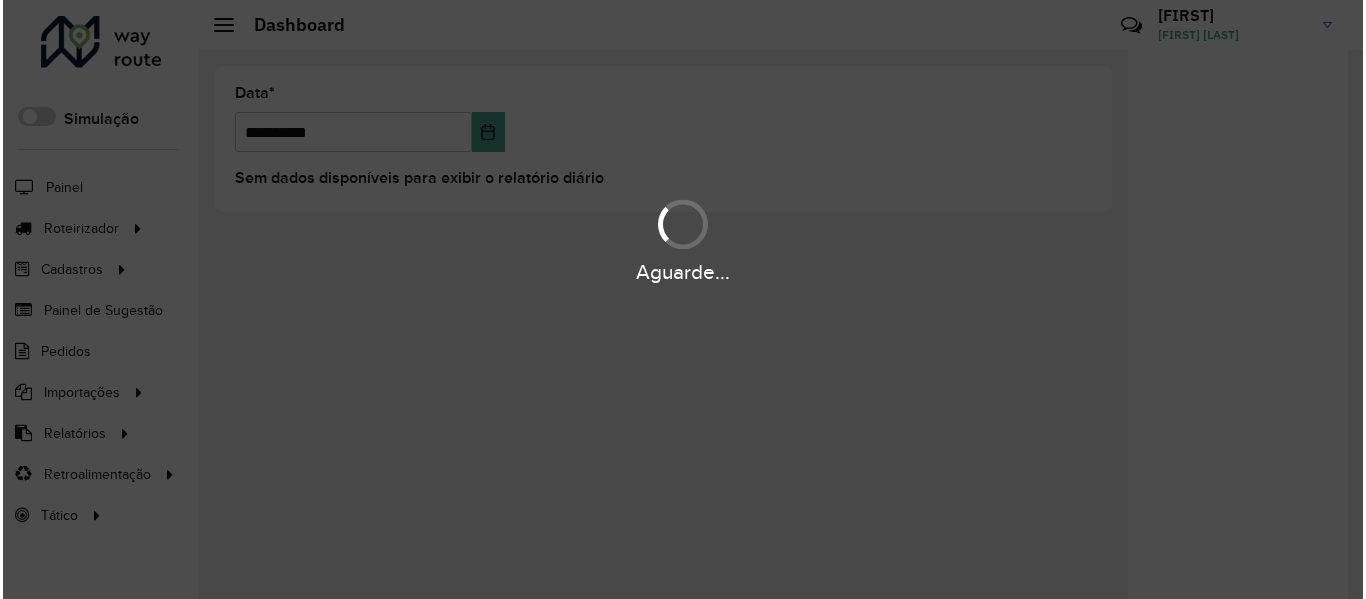 scroll, scrollTop: 0, scrollLeft: 0, axis: both 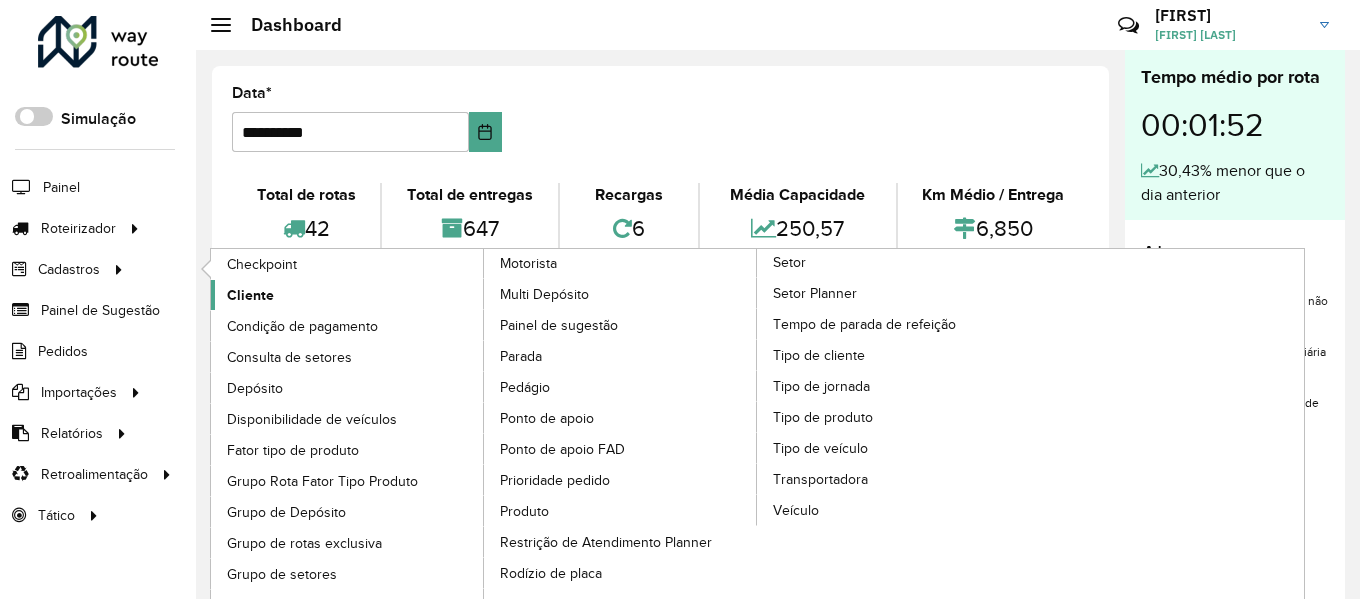 click on "Cliente" 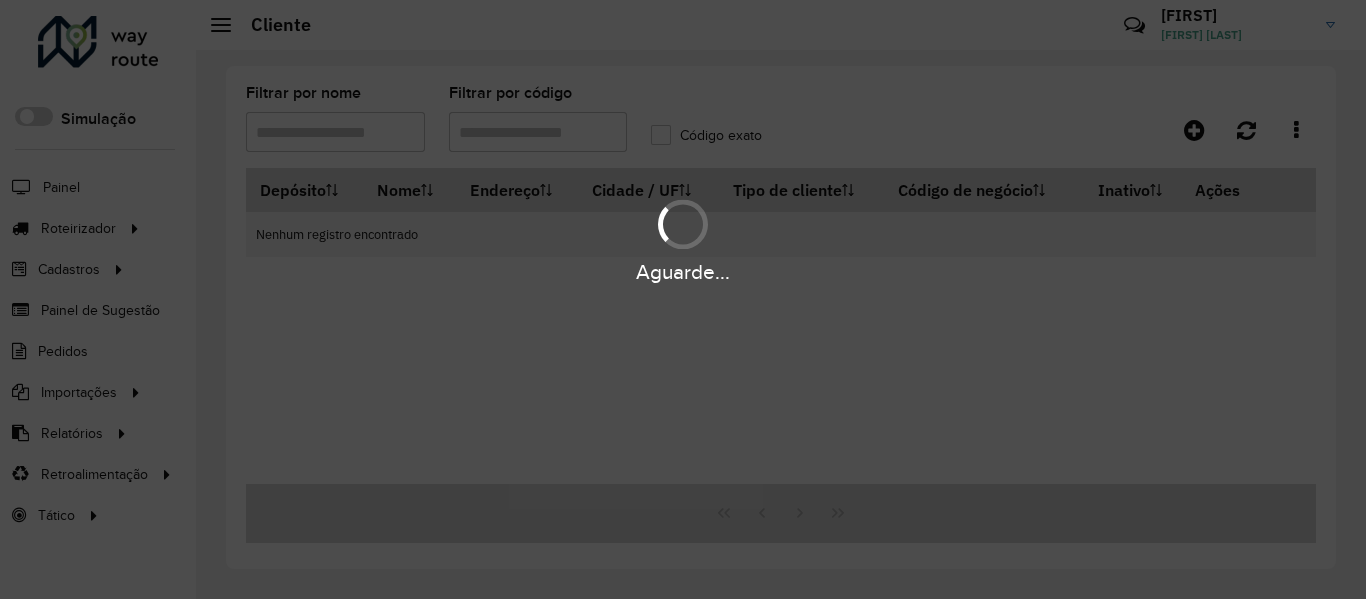 click on "Aguarde..." at bounding box center [683, 299] 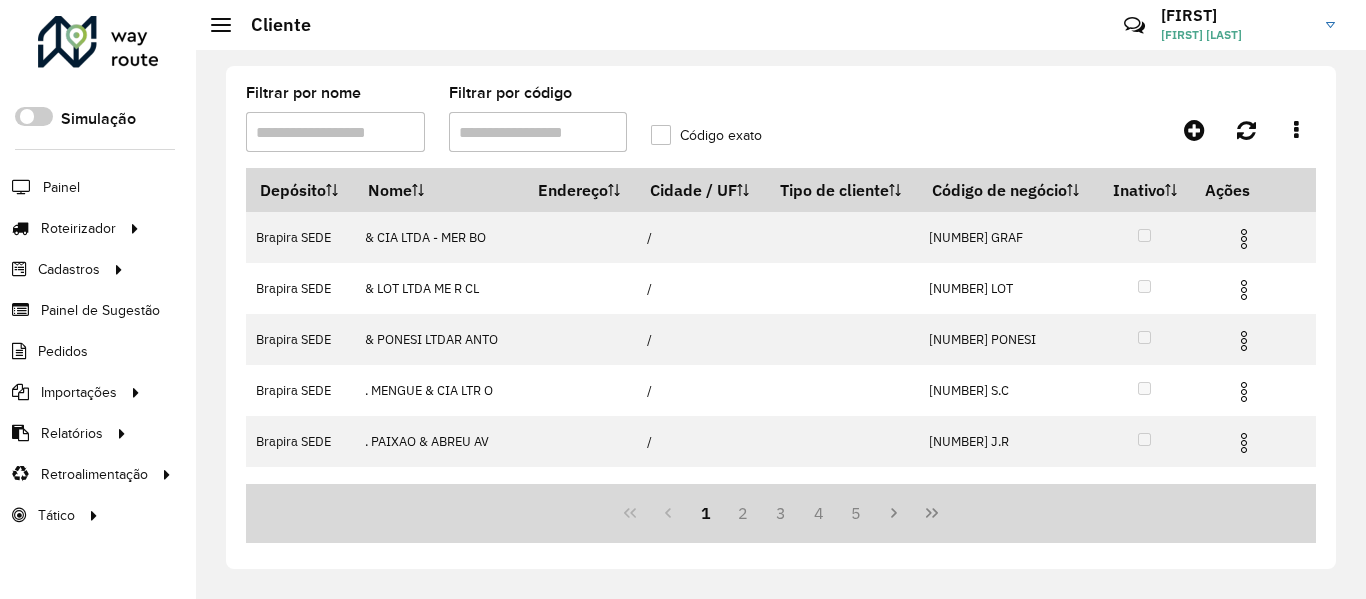 click on "Filtrar por código" at bounding box center (538, 132) 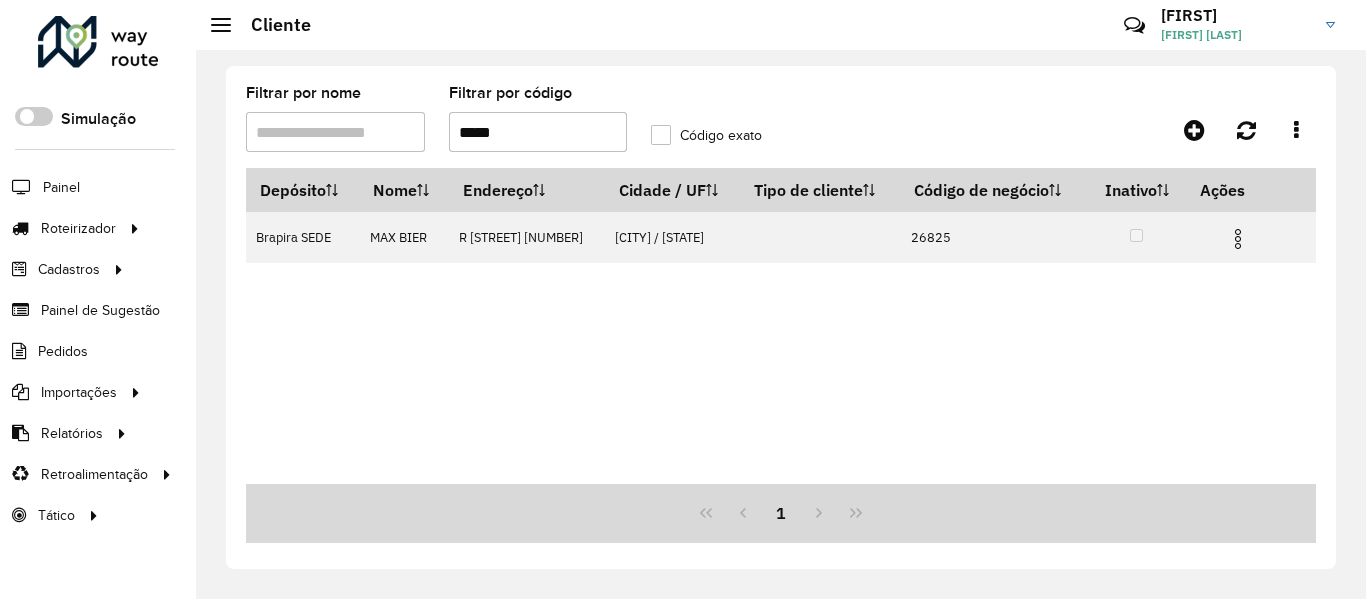 type on "*****" 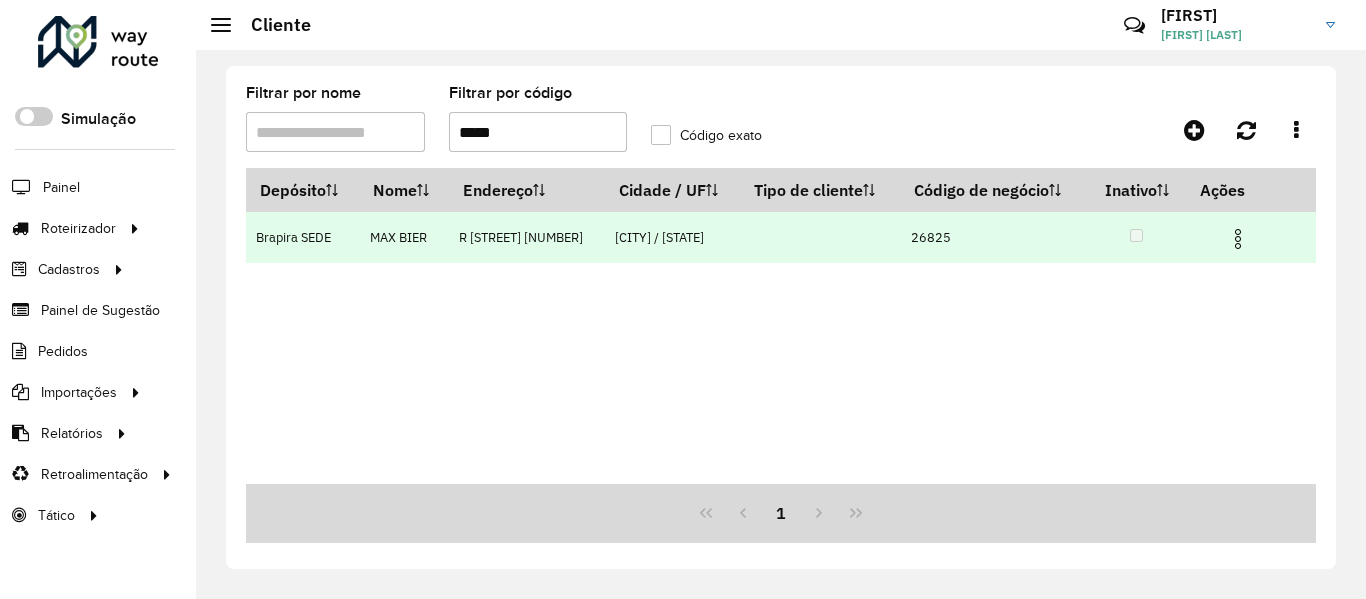click at bounding box center (1238, 239) 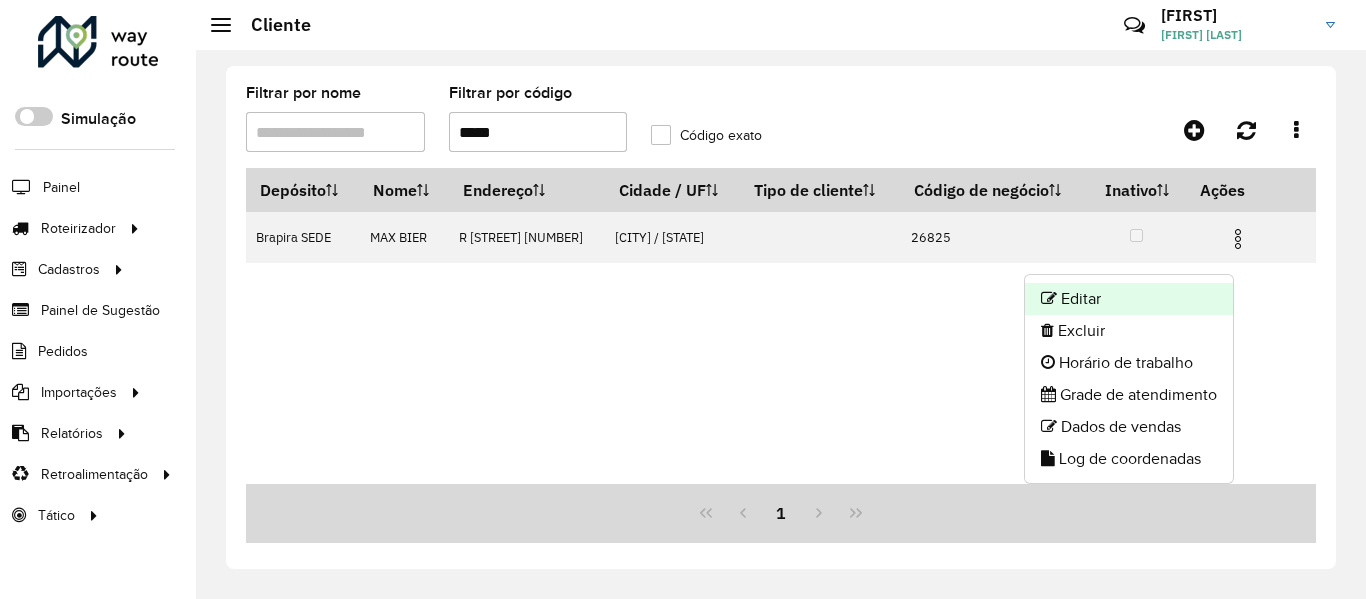 click on "Editar" 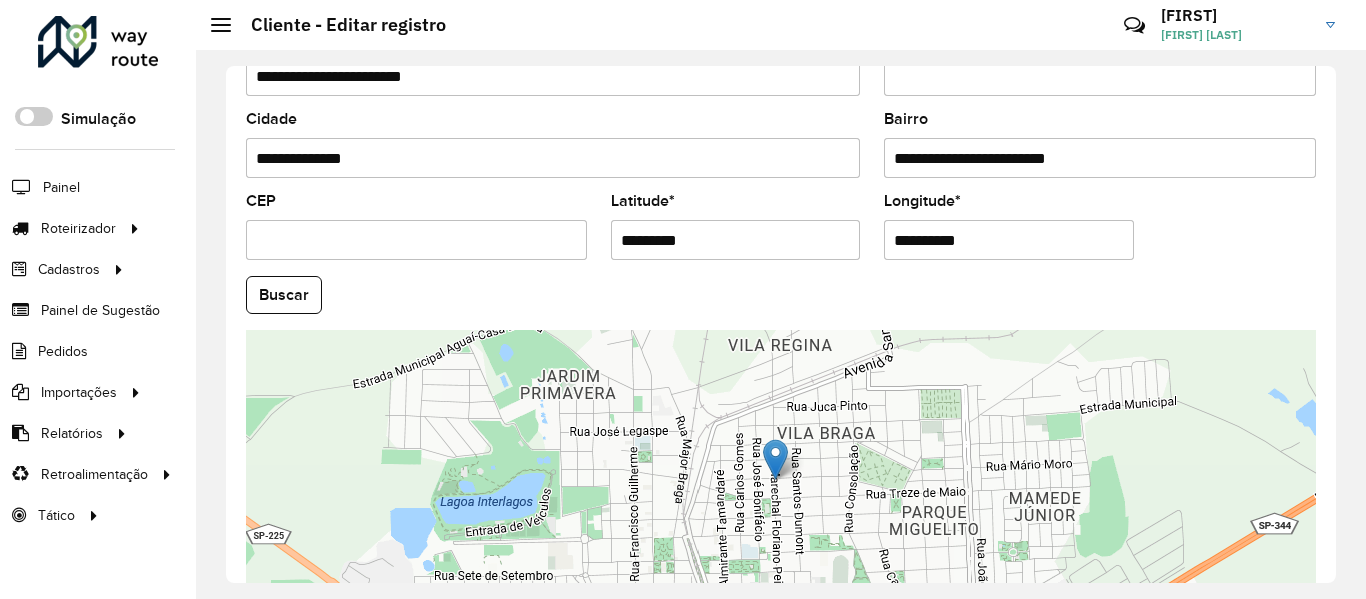 scroll, scrollTop: 800, scrollLeft: 0, axis: vertical 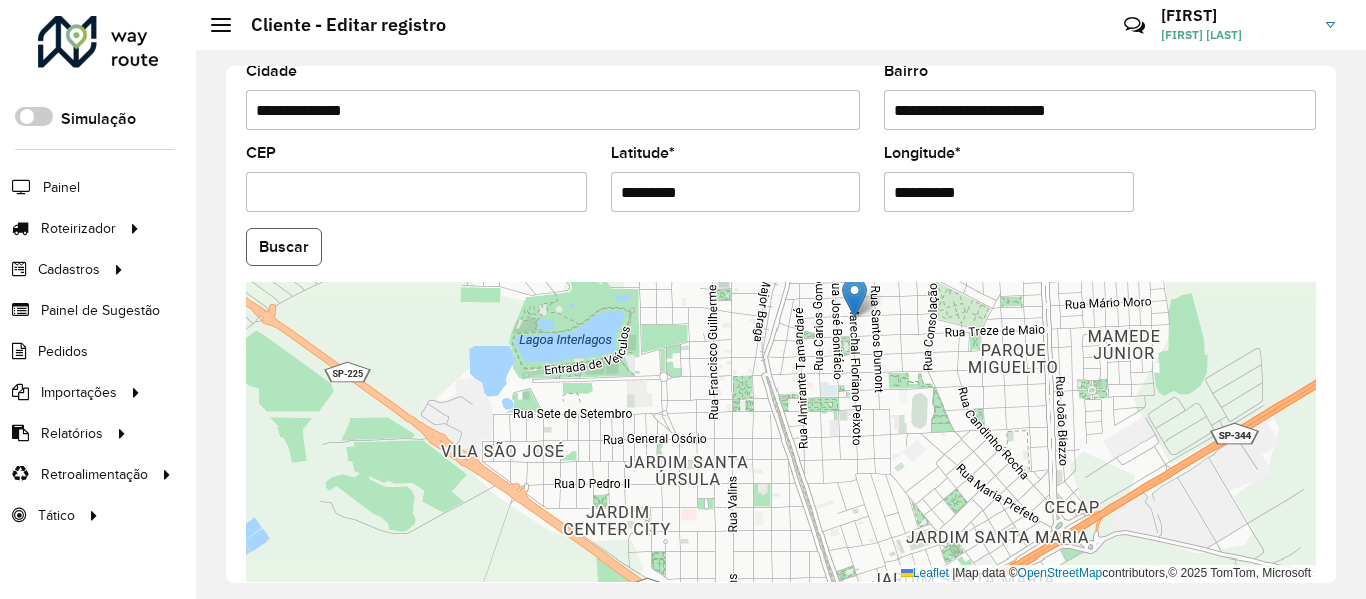click on "Buscar" 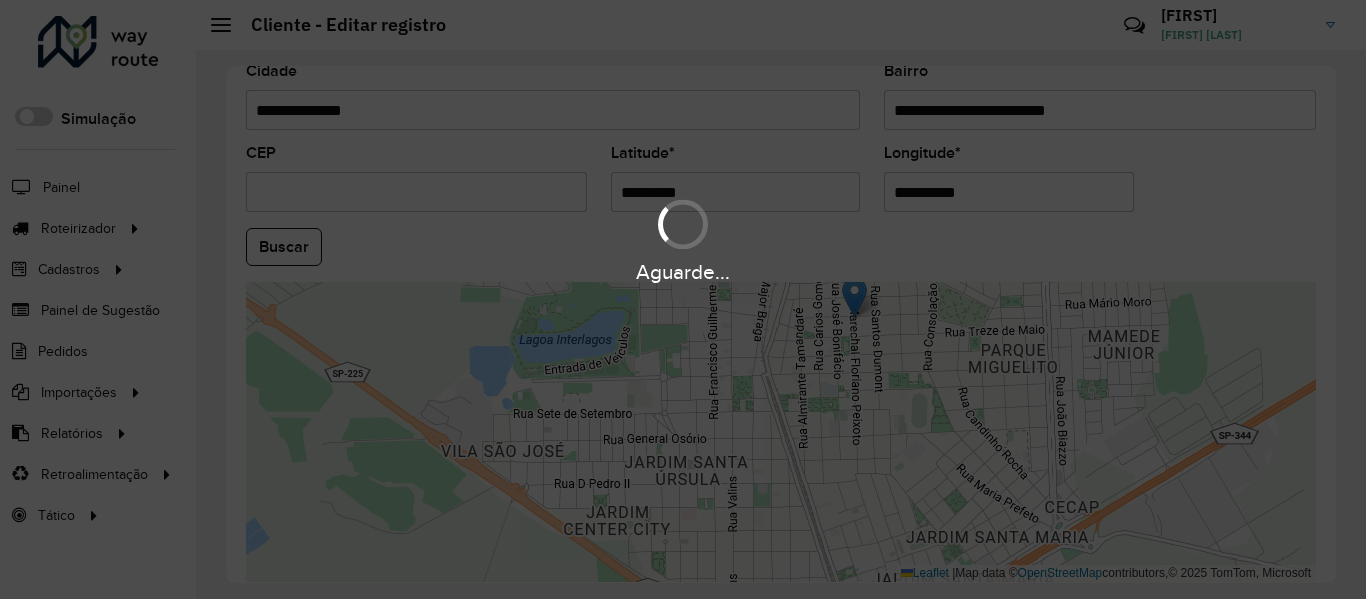 type on "**********" 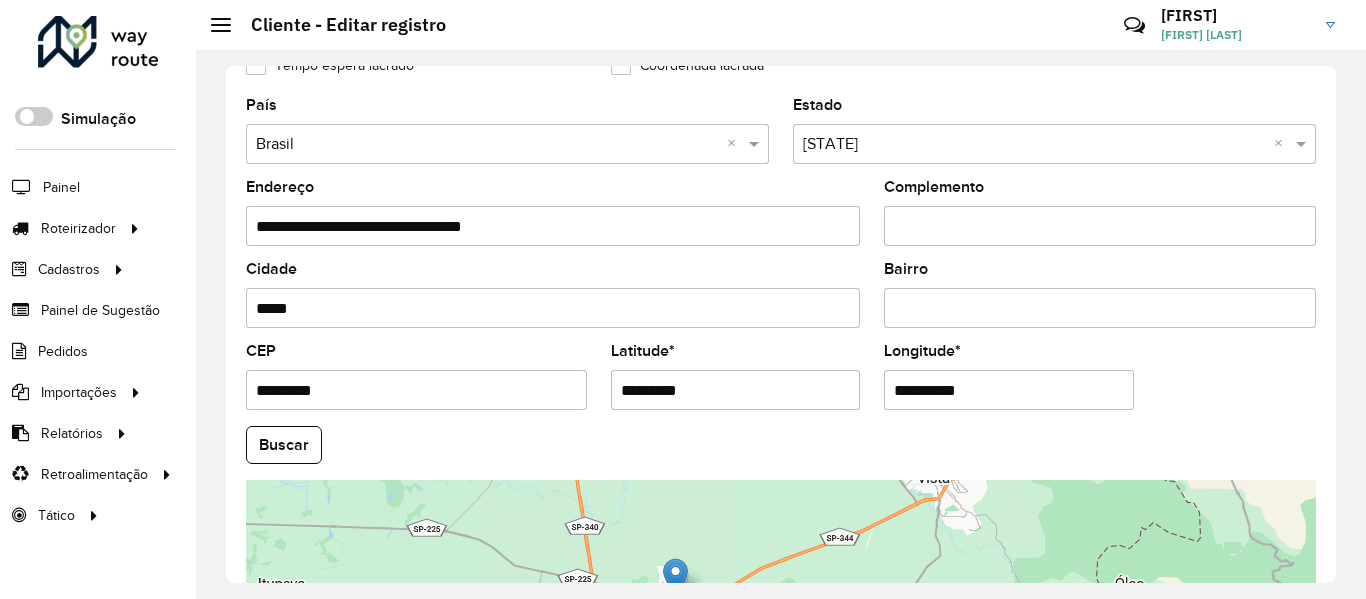 scroll, scrollTop: 600, scrollLeft: 0, axis: vertical 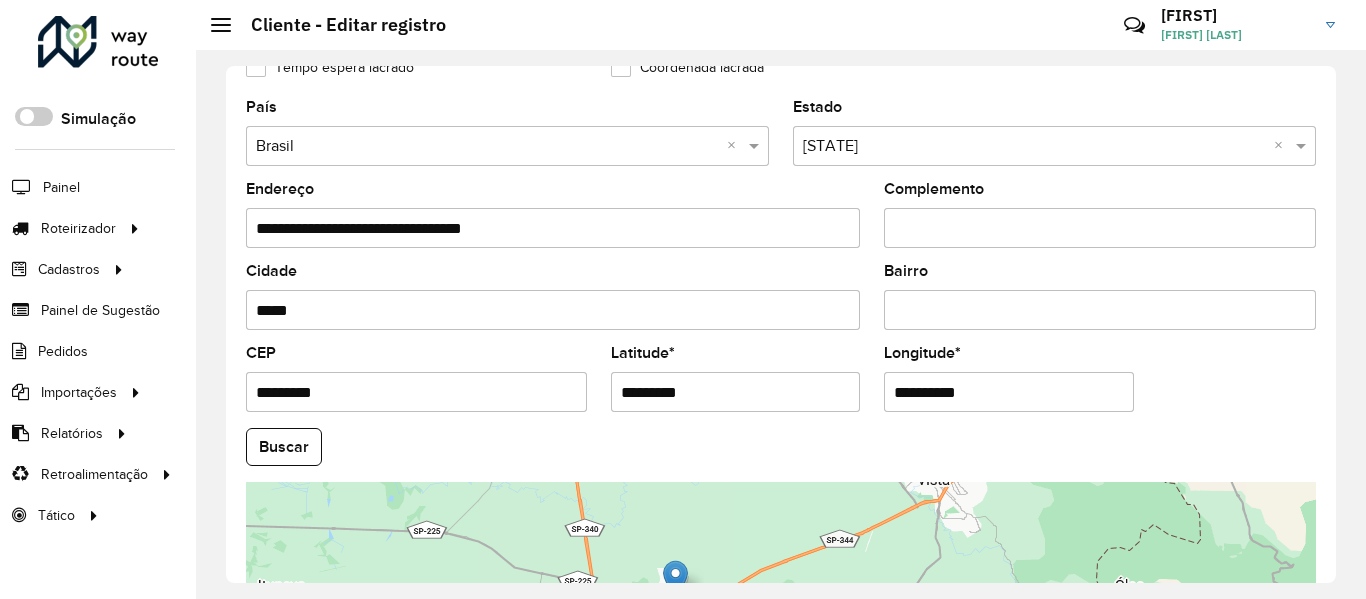 type 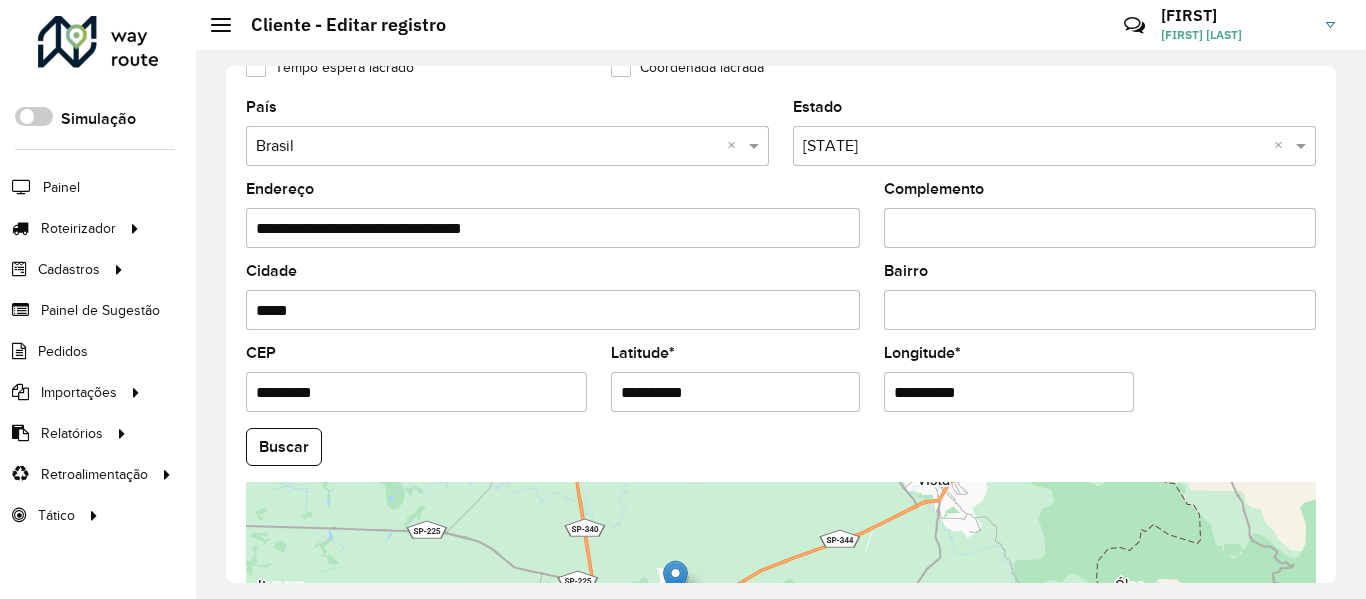 type on "**********" 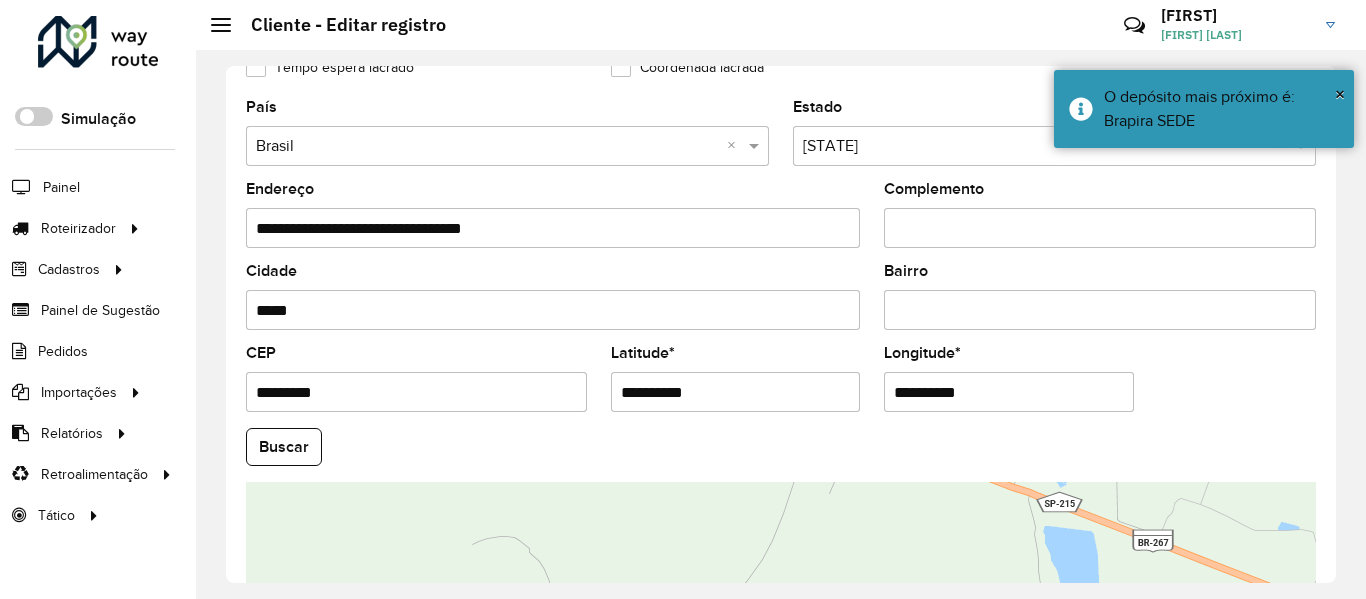 drag, startPoint x: 954, startPoint y: 399, endPoint x: 799, endPoint y: 403, distance: 155.0516 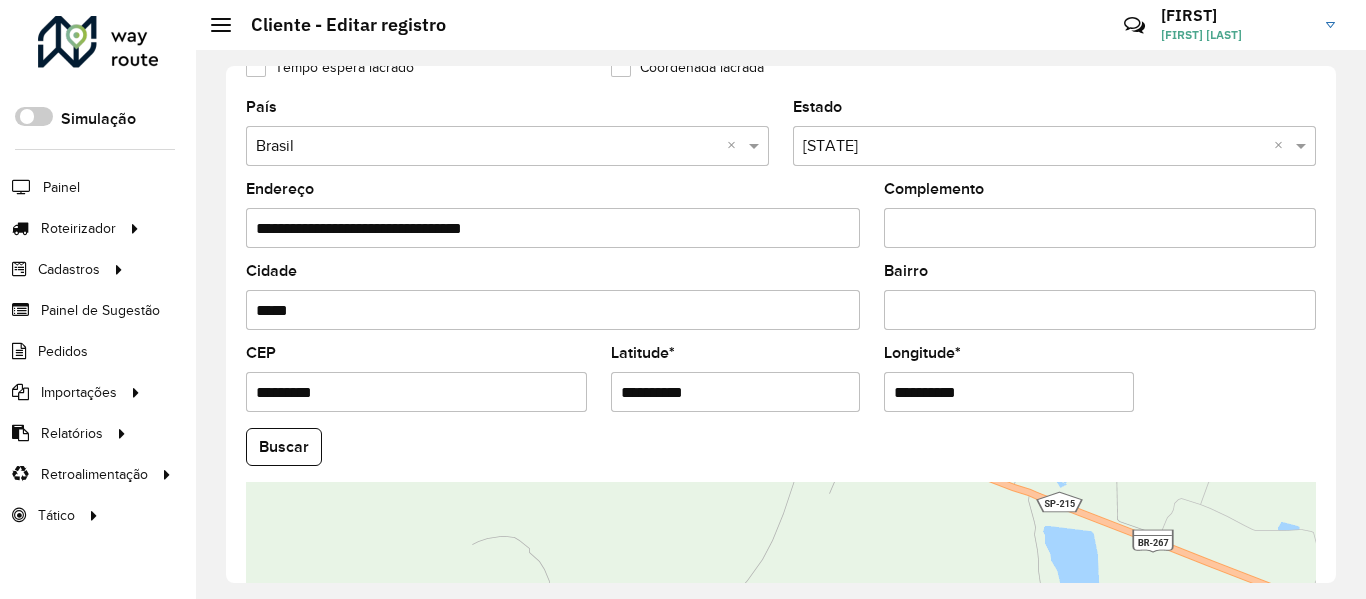 paste 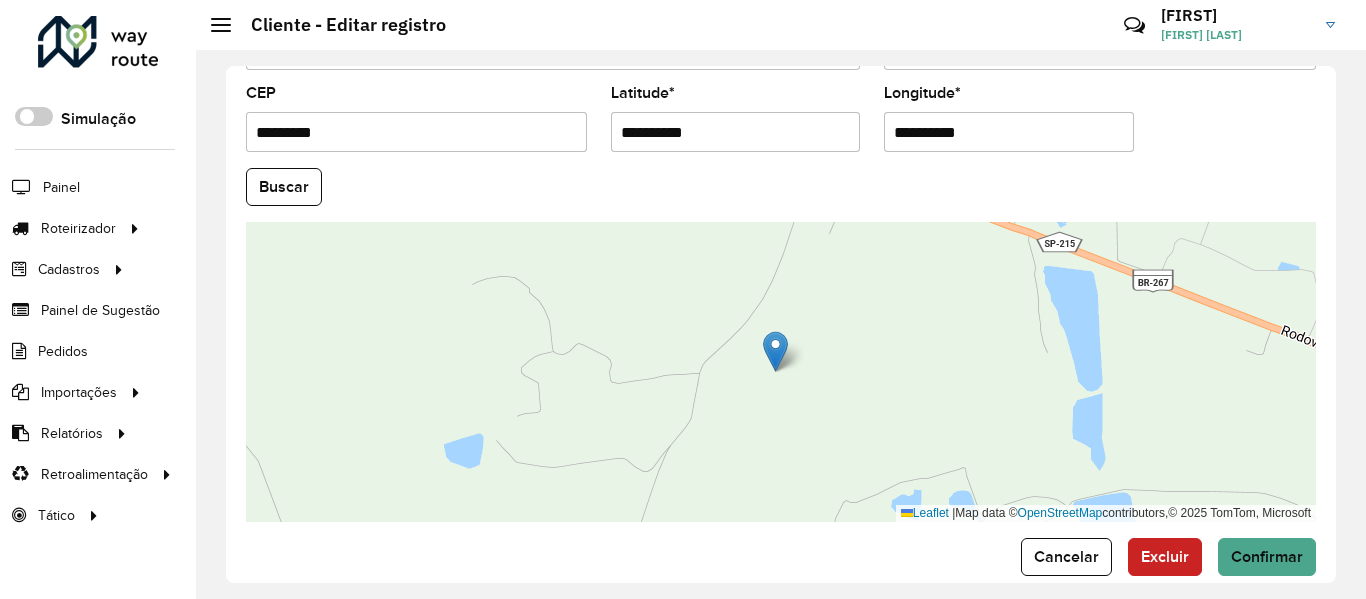 scroll, scrollTop: 889, scrollLeft: 0, axis: vertical 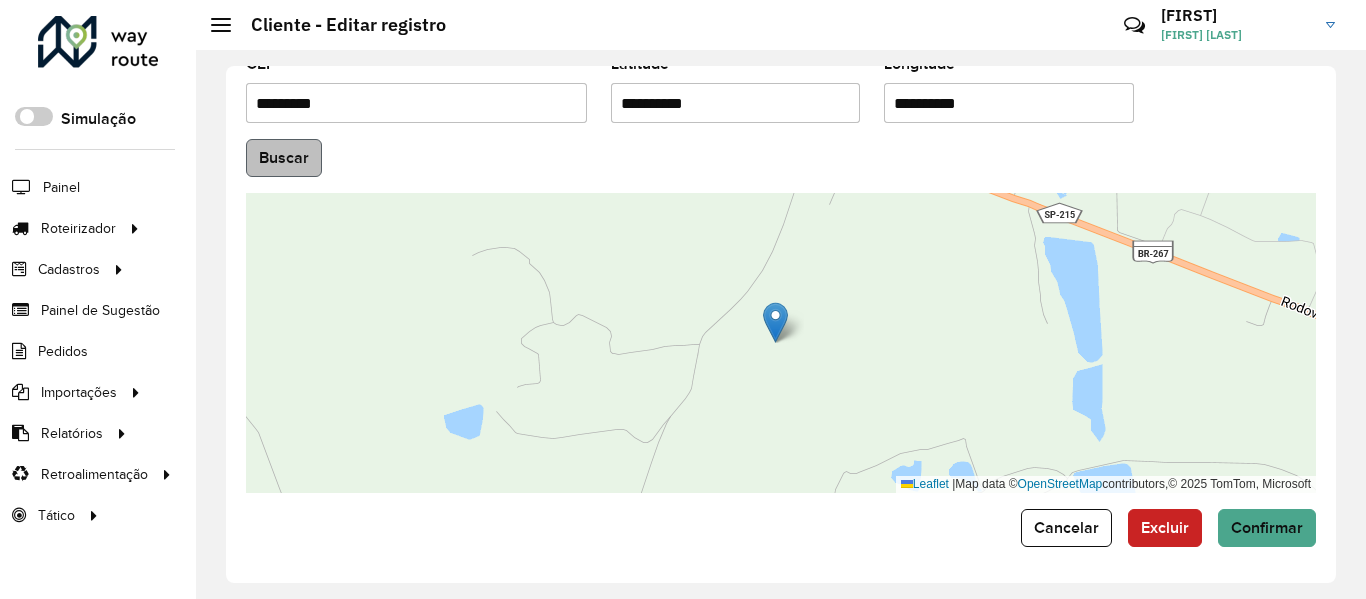 type on "**********" 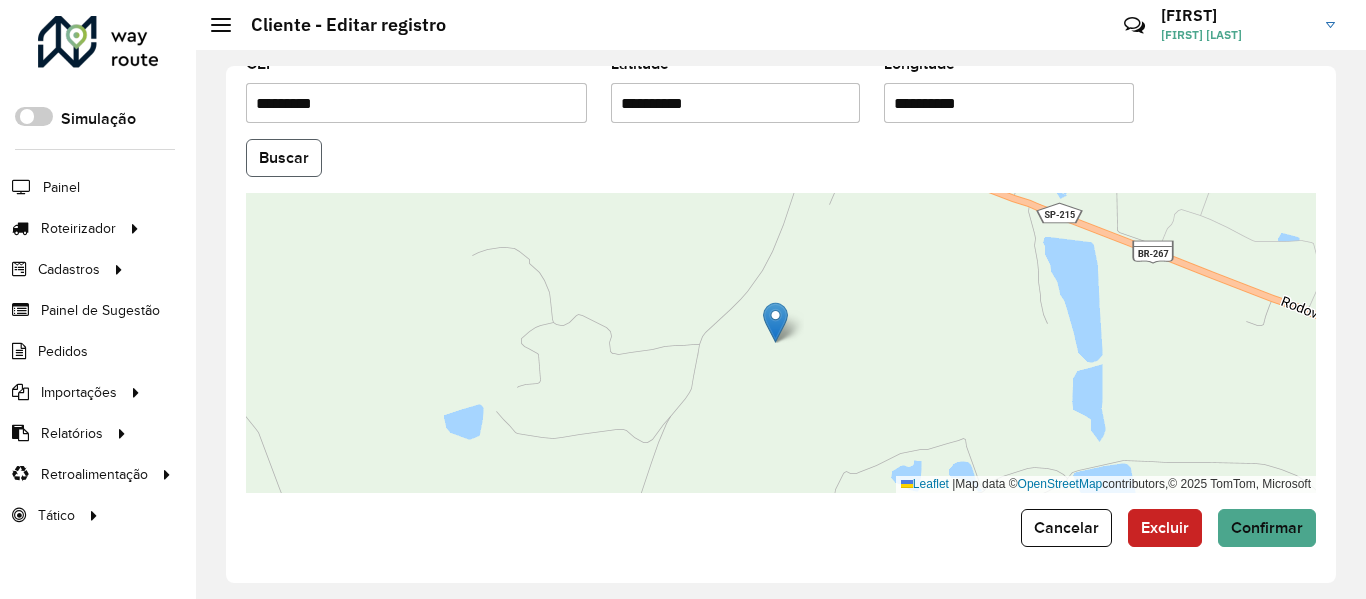 click on "Aguarde...  Pop-up bloqueado!  Seu navegador bloqueou automáticamente a abertura de uma nova janela.   Acesse as configurações e adicione o endereço do sistema a lista de permissão.   Fechar  Roteirizador AmbevTech Simulação Painel Roteirizador Entregas Vendas Cadastros Checkpoint Cliente Condição de pagamento Consulta de setores Depósito Disponibilidade de veículos Fator tipo de produto Grupo Rota Fator Tipo Produto Grupo de Depósito Grupo de rotas exclusiva Grupo de setores Layout integração Modelo Motorista Multi Depósito Painel de sugestão Parada Pedágio Ponto de apoio Ponto de apoio FAD Prioridade pedido Produto Restrição de Atendimento Planner Rodízio de placa Rota exclusiva FAD Rótulo Setor Setor Planner Tempo de parada de refeição Tipo de cliente Tipo de jornada Tipo de produto Tipo de veículo Transportadora Veículo Painel de Sugestão Pedidos Importações Clientes Fator tipo produto Grade de atendimento Janela de atendimento Localização Pedidos Tempo de espera Veículos *" at bounding box center (683, 299) 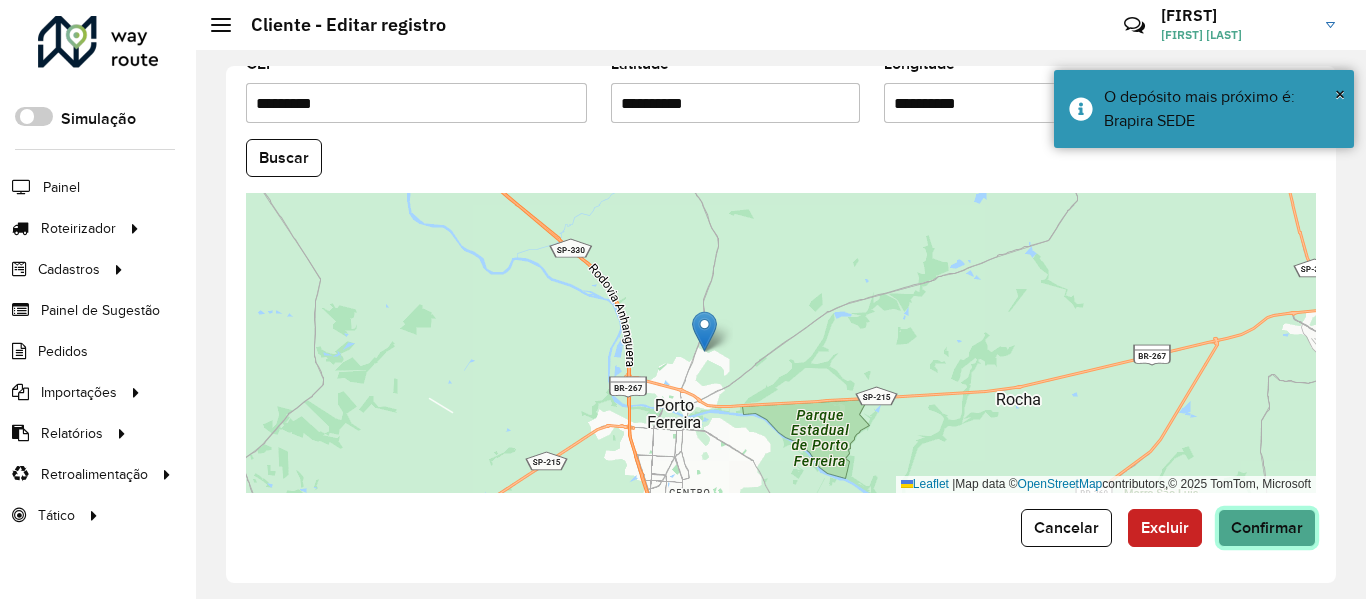 click on "Confirmar" 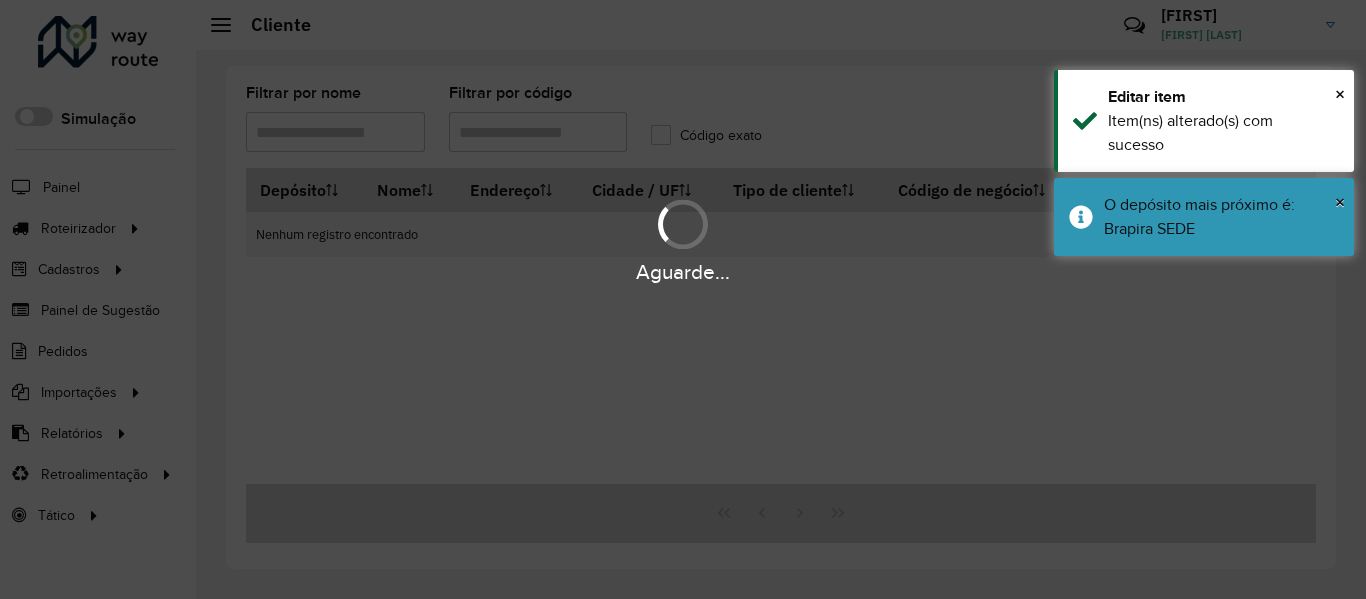 type on "*****" 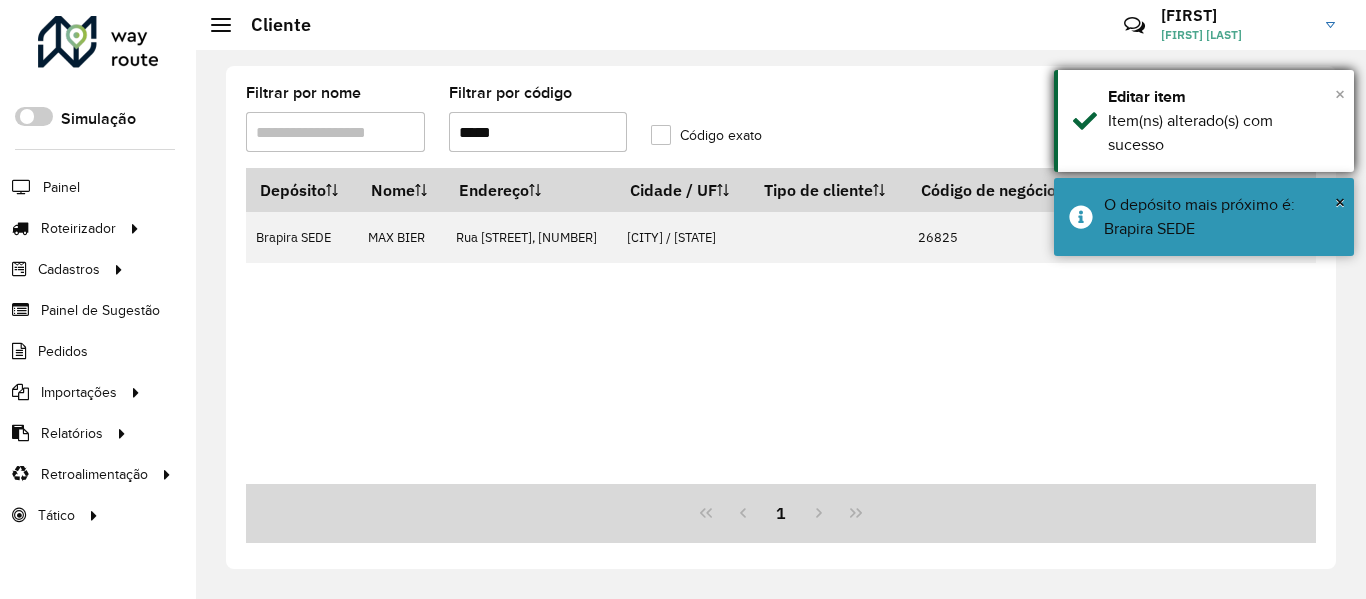 click on "×" at bounding box center [1340, 94] 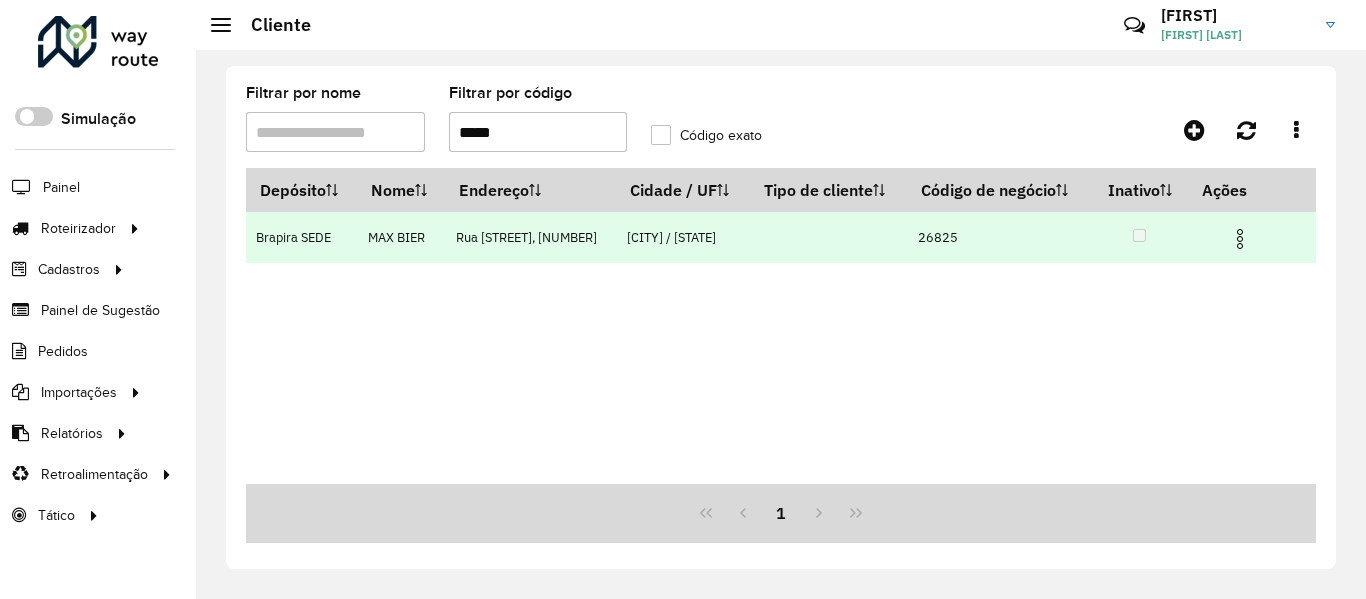 click at bounding box center (1240, 239) 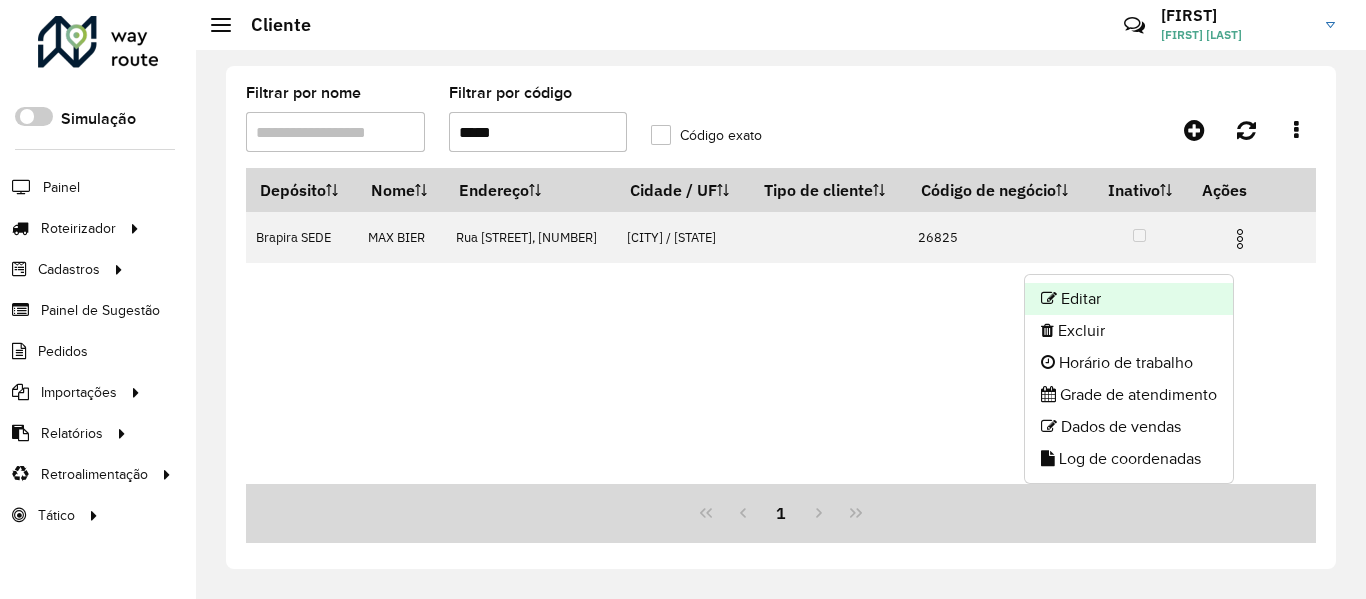 click on "Editar" 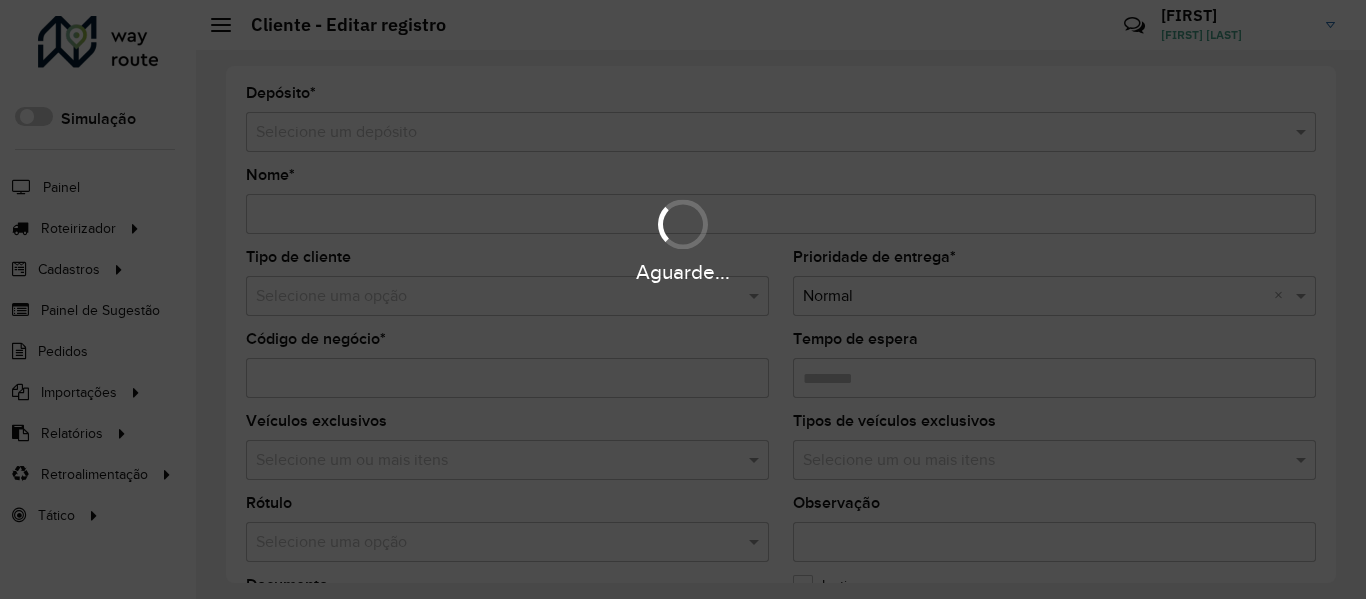 type on "********" 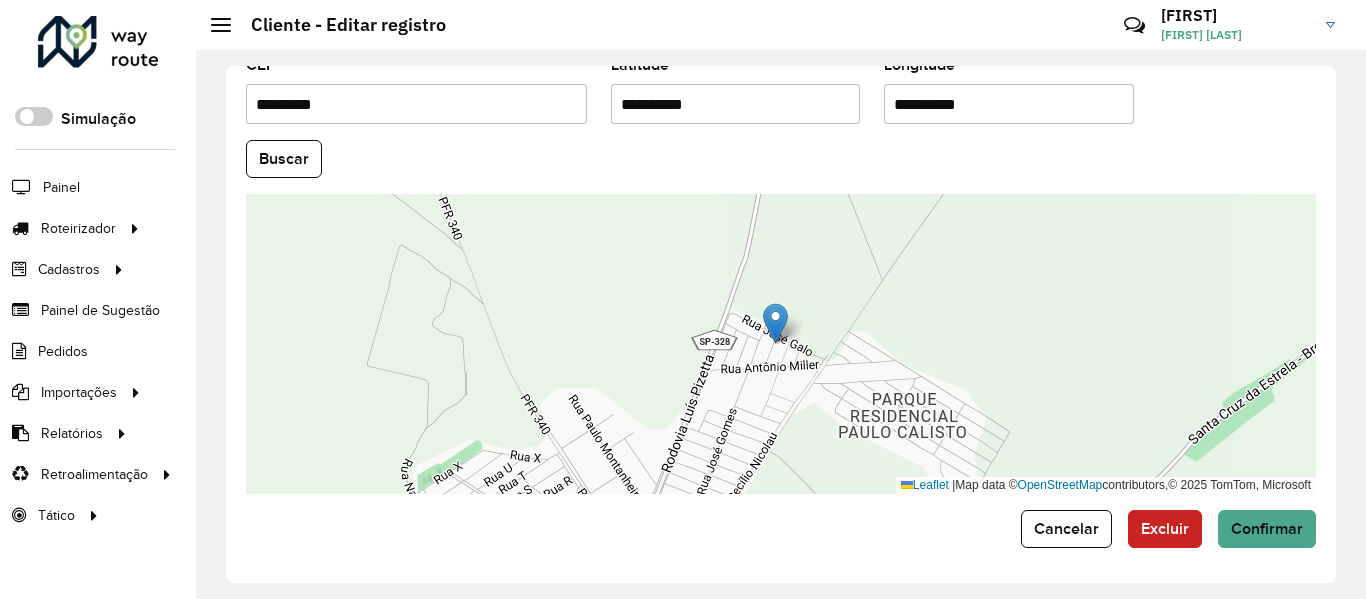 scroll, scrollTop: 889, scrollLeft: 0, axis: vertical 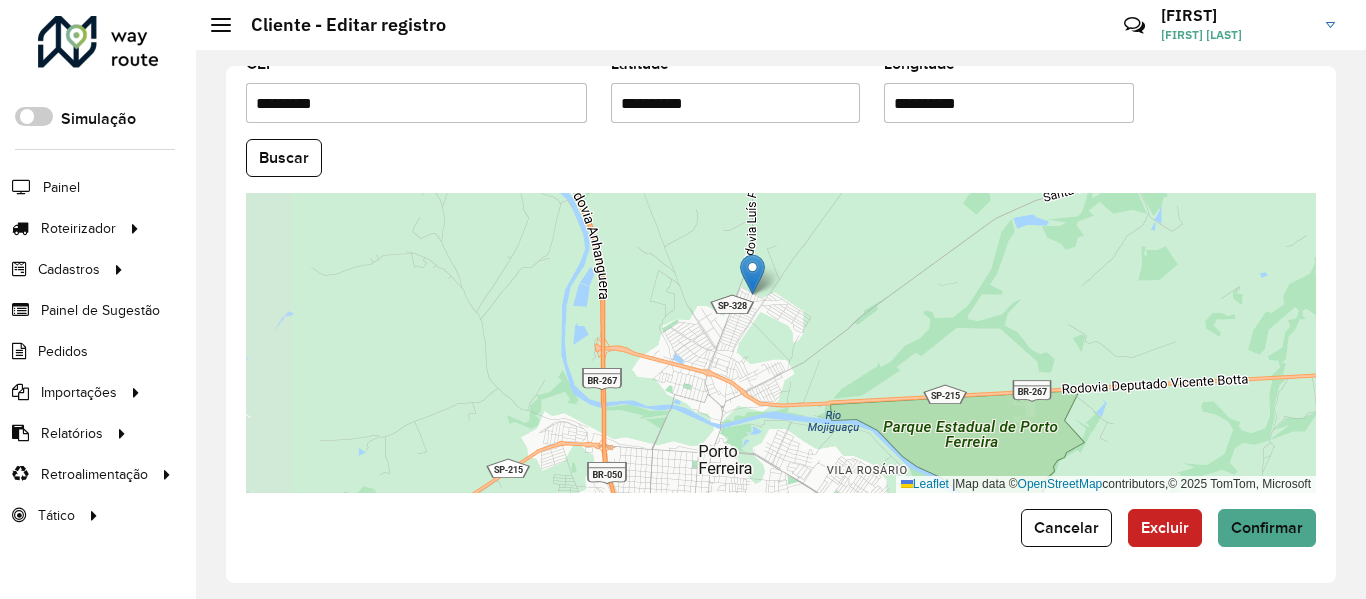 drag, startPoint x: 574, startPoint y: 391, endPoint x: 662, endPoint y: 262, distance: 156.15697 